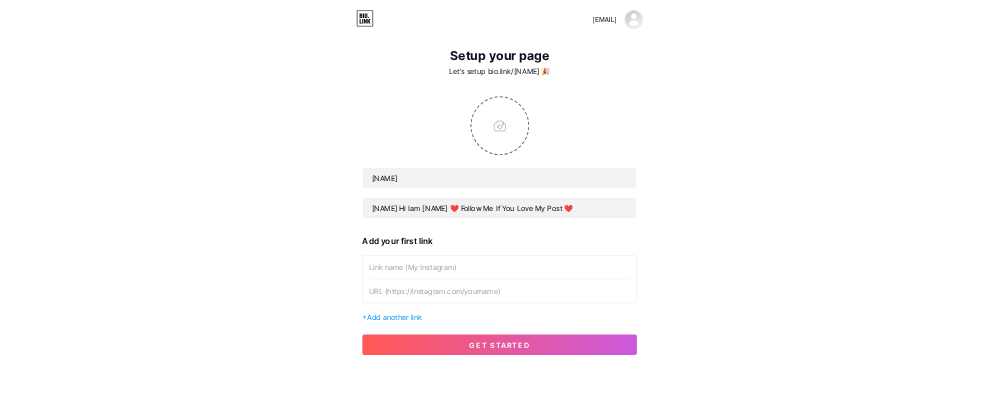 scroll, scrollTop: 0, scrollLeft: 0, axis: both 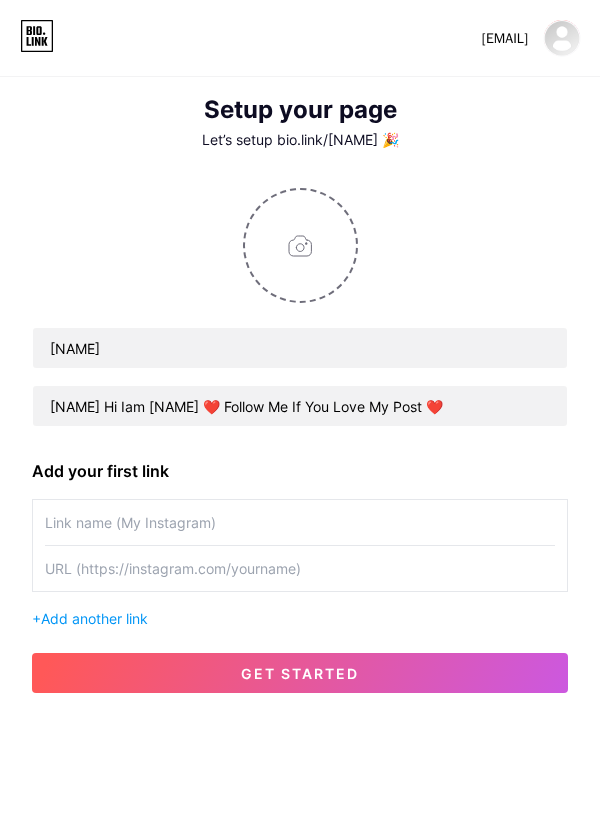 click at bounding box center (300, 568) 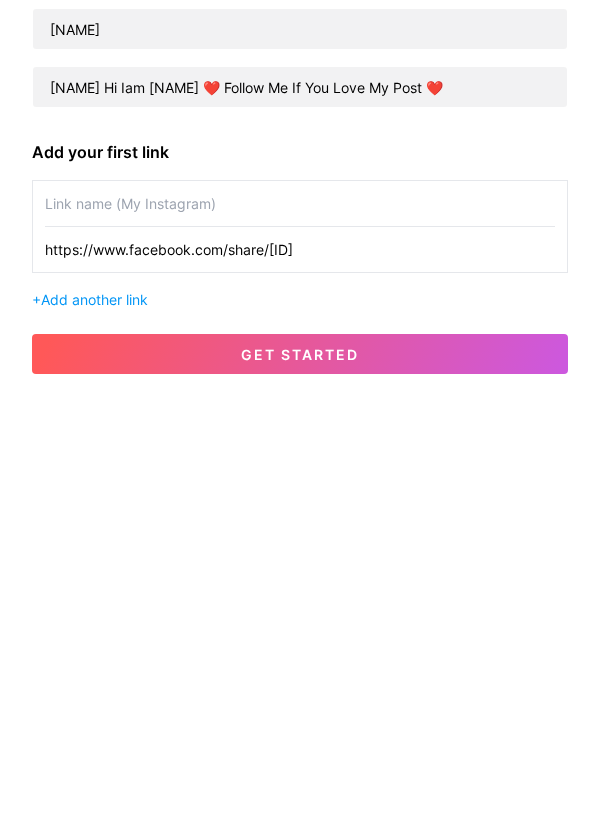 click at bounding box center (300, 522) 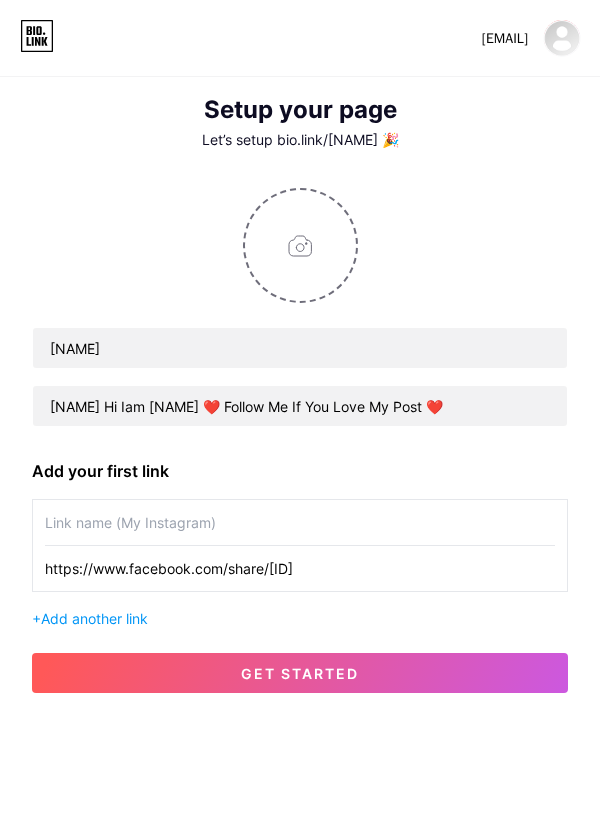 click on "https://www.facebook.com/share/[ID]" at bounding box center [300, 568] 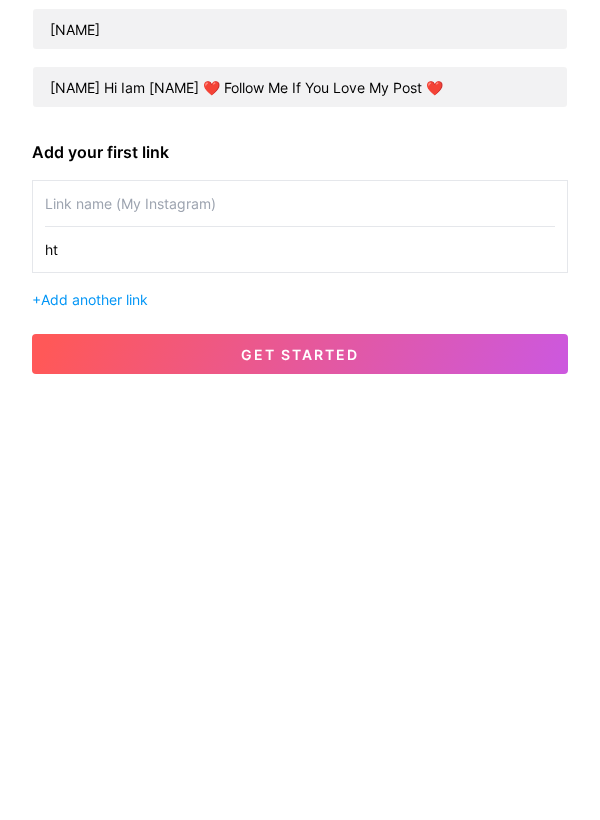type on "h" 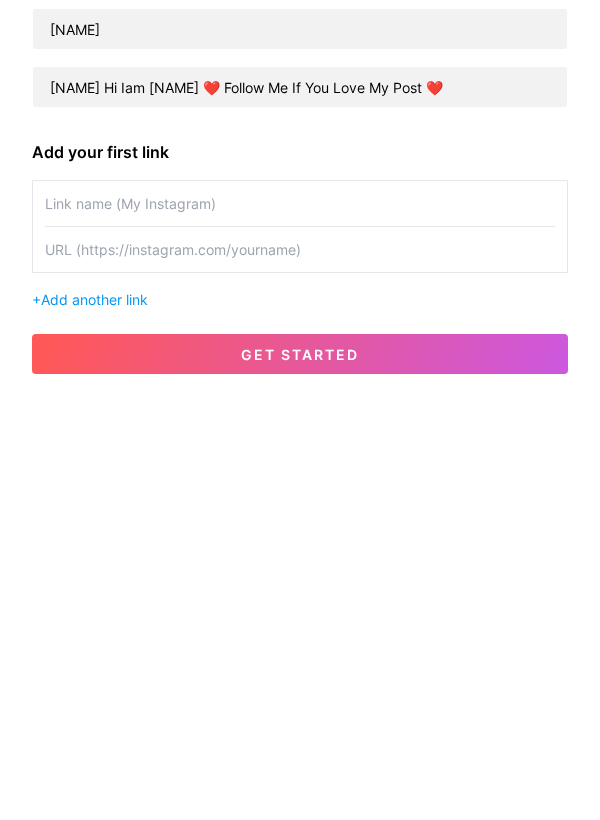 click at bounding box center (300, 568) 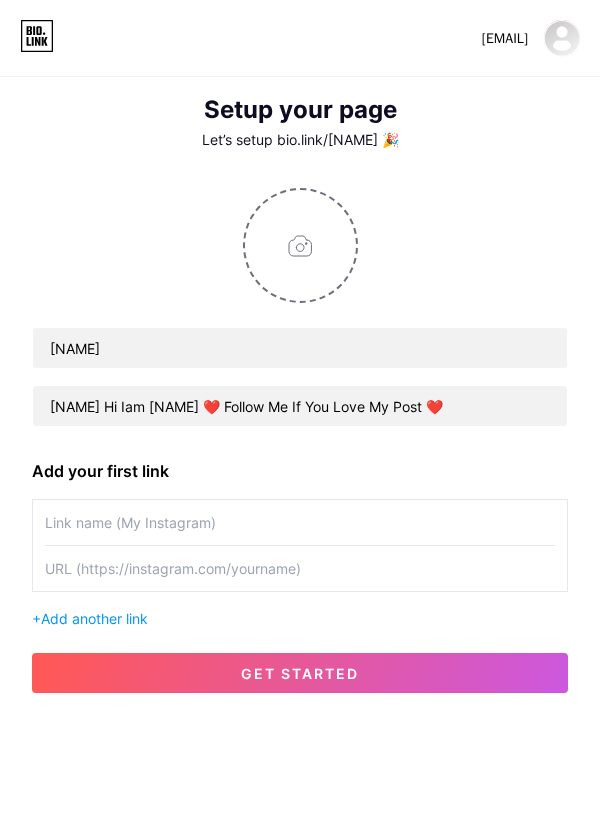 paste on "https://www.facebook.com/share/[ID]" 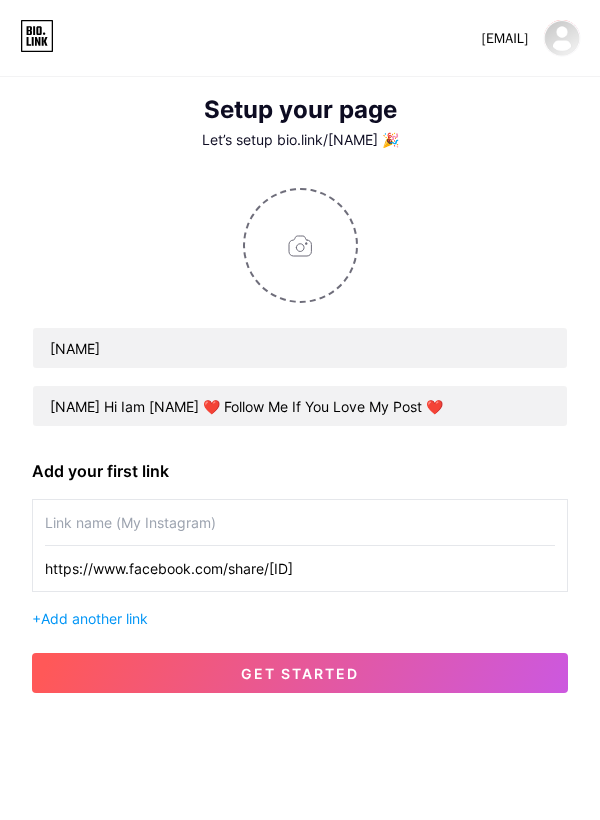 type on "https://www.facebook.com/share/[ID]" 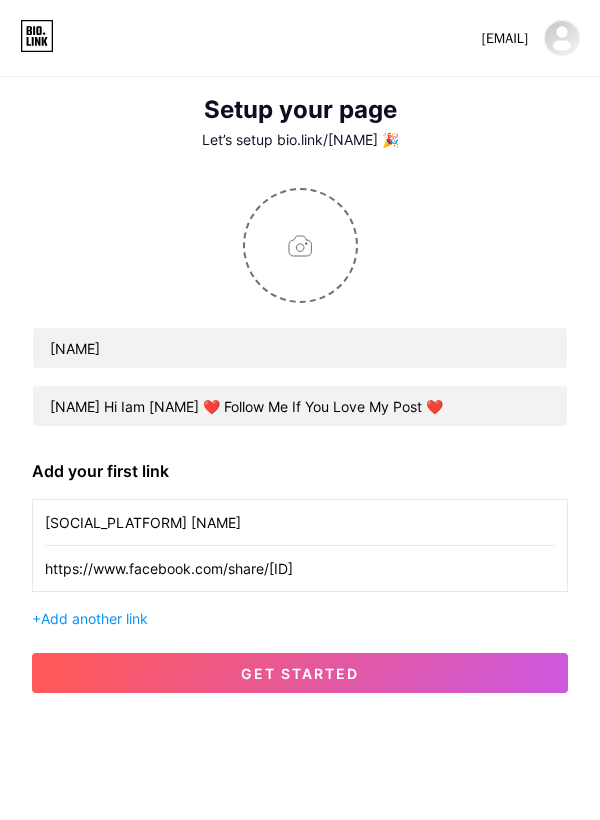 type on "[SOCIAL_PLATFORM] [NAME]" 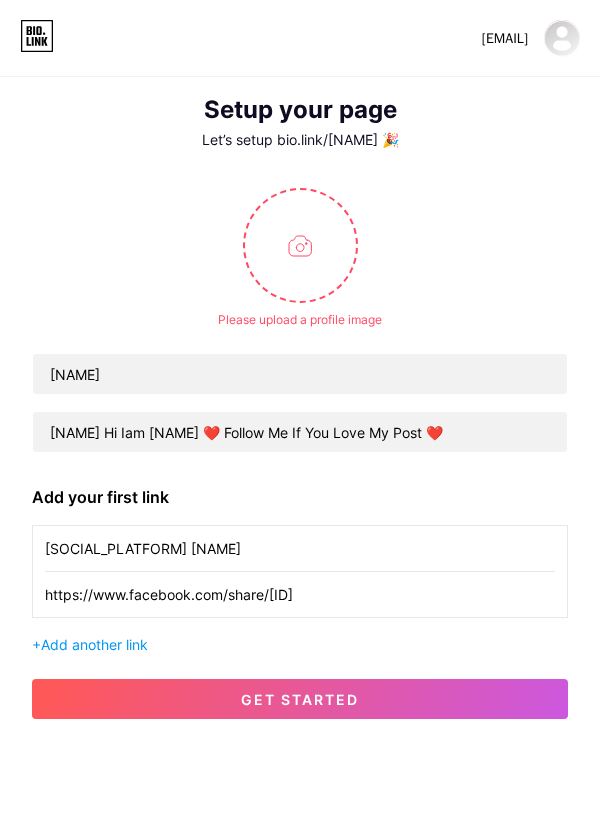 click at bounding box center (300, 245) 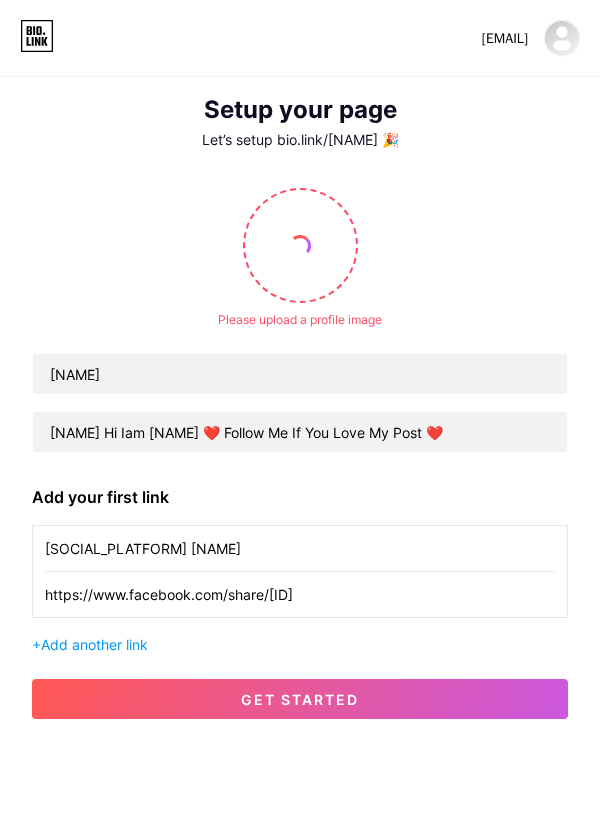 click at bounding box center (300, 246) 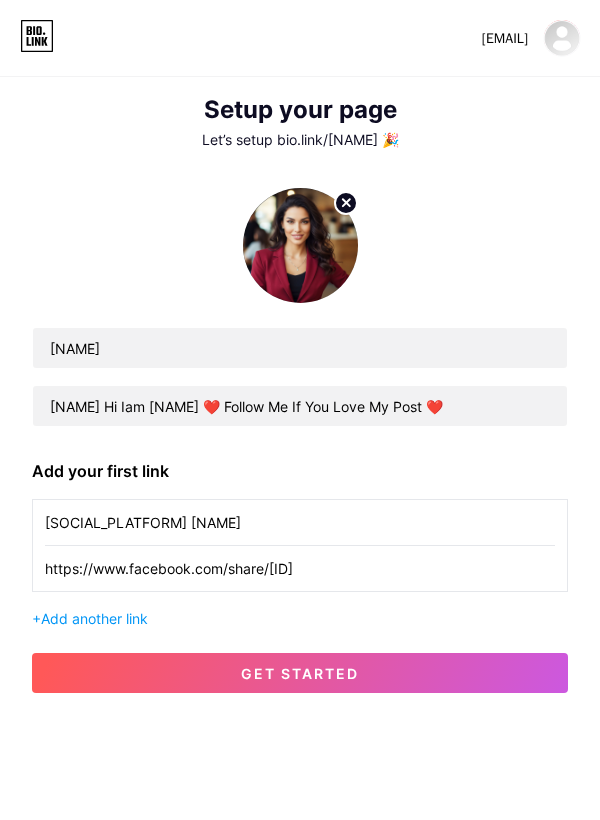 click on "get started" at bounding box center [300, 673] 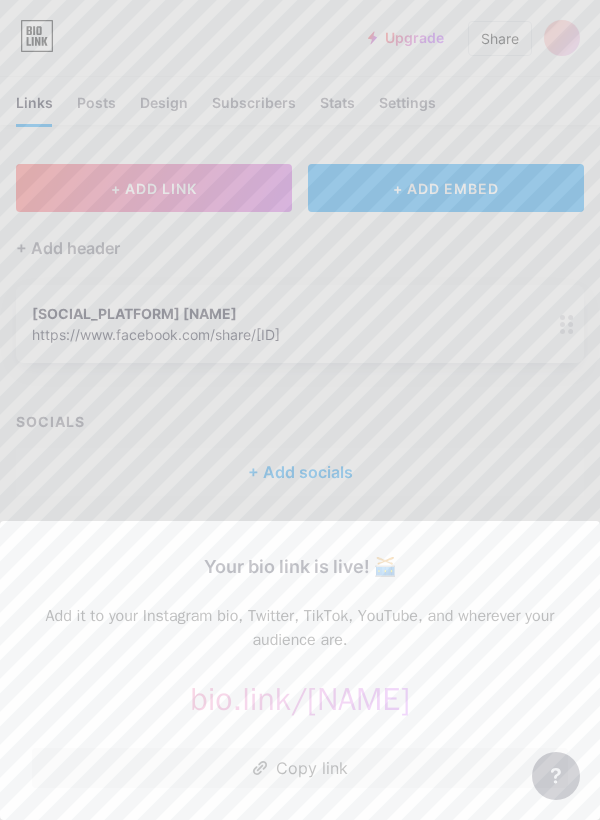 click at bounding box center (300, 410) 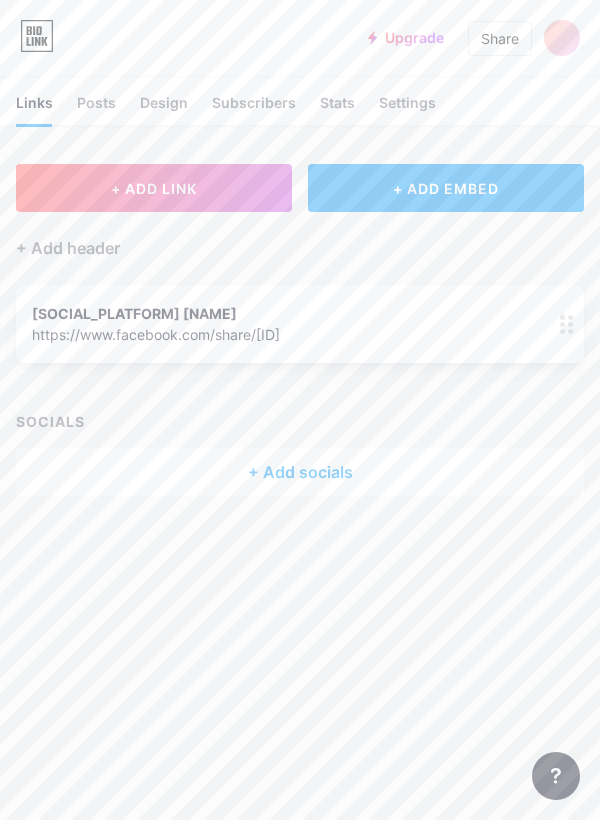 click on "+ ADD LINK" at bounding box center (154, 188) 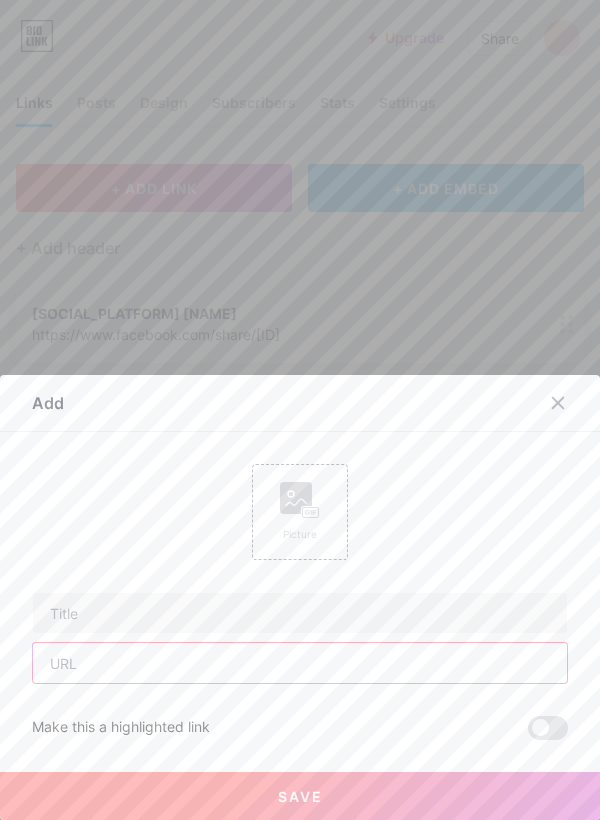 click at bounding box center [300, 663] 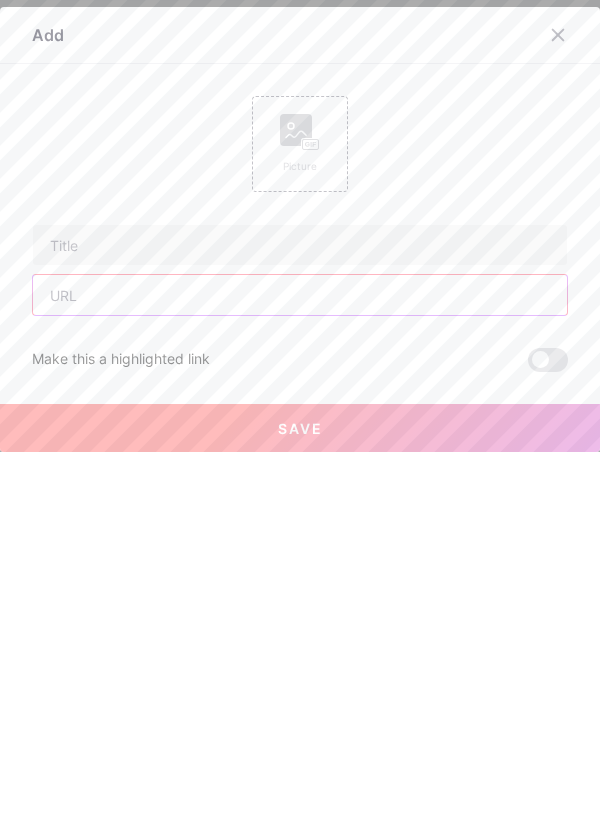 click at bounding box center (300, 663) 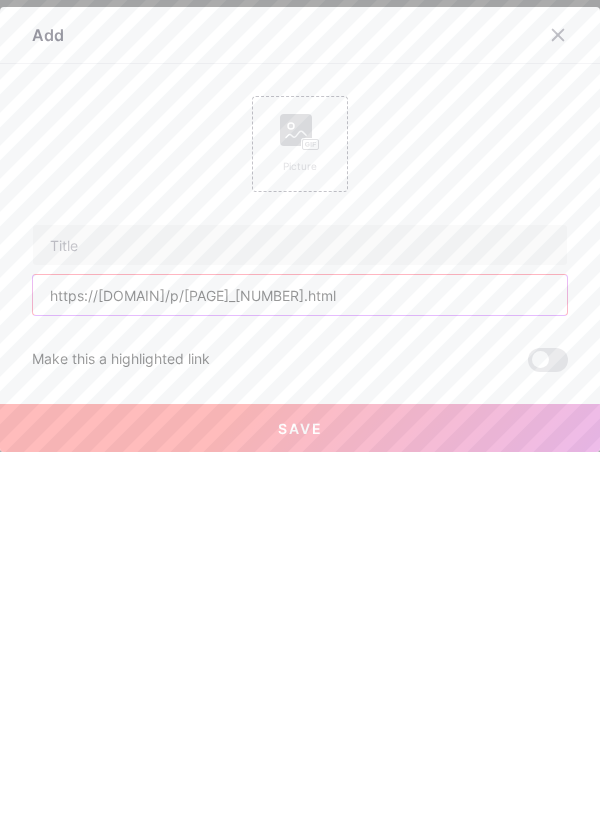 type on "https://[DOMAIN]/p/[PAGE]_[NUMBER].html" 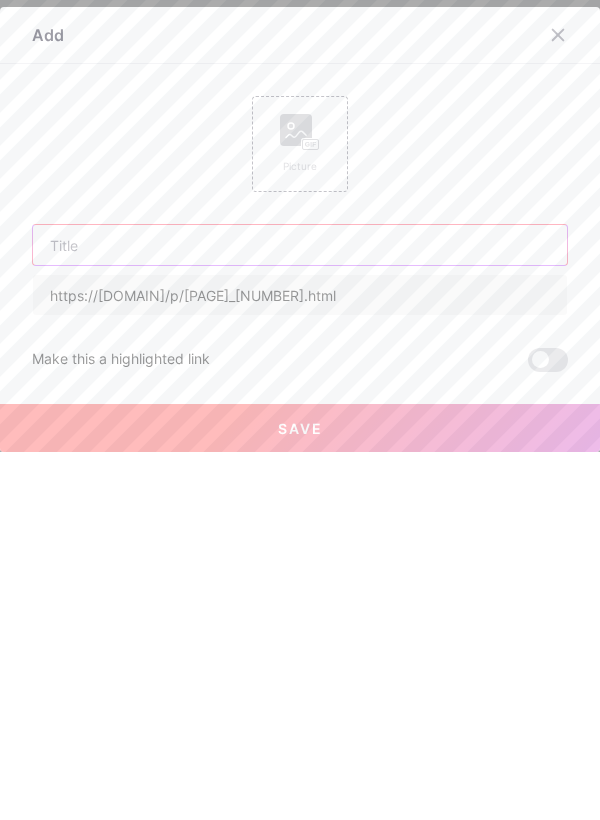 click at bounding box center [300, 613] 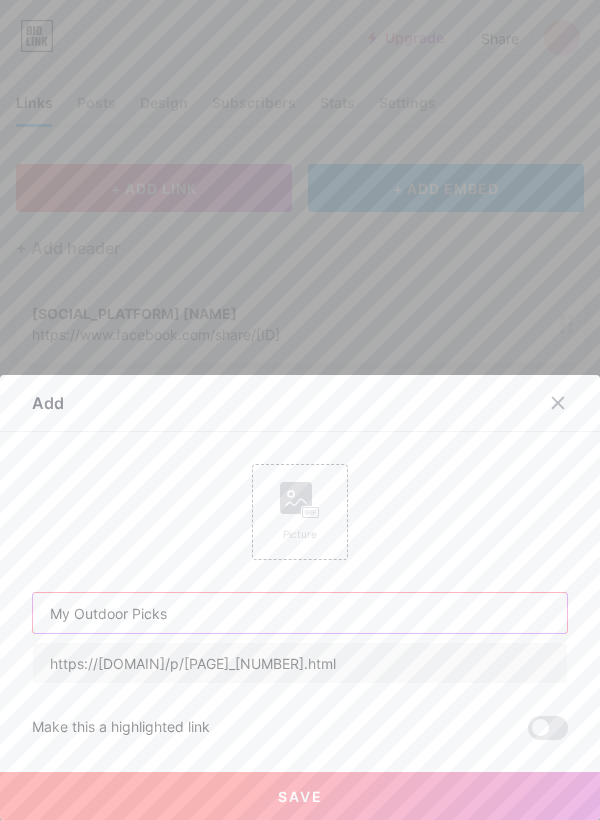 type on "My Outdoor Picks" 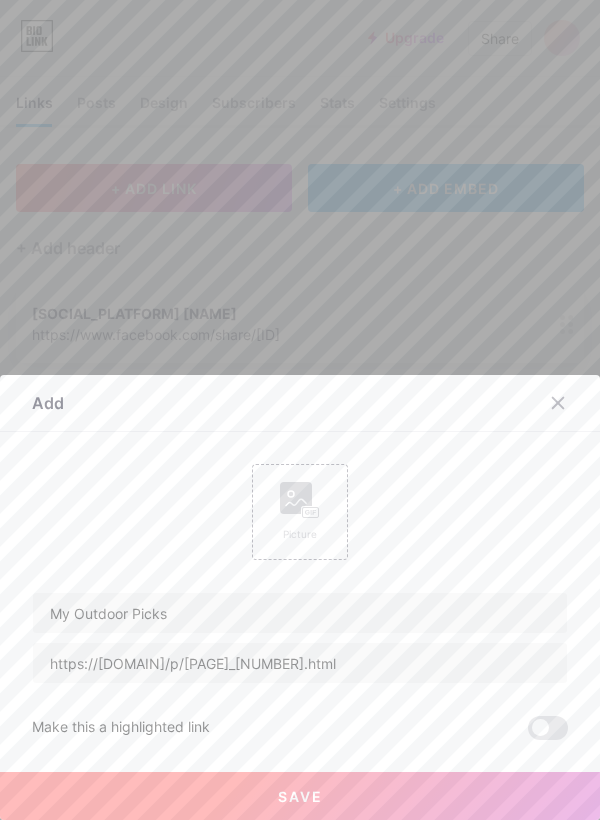 click on "Save" at bounding box center (300, 796) 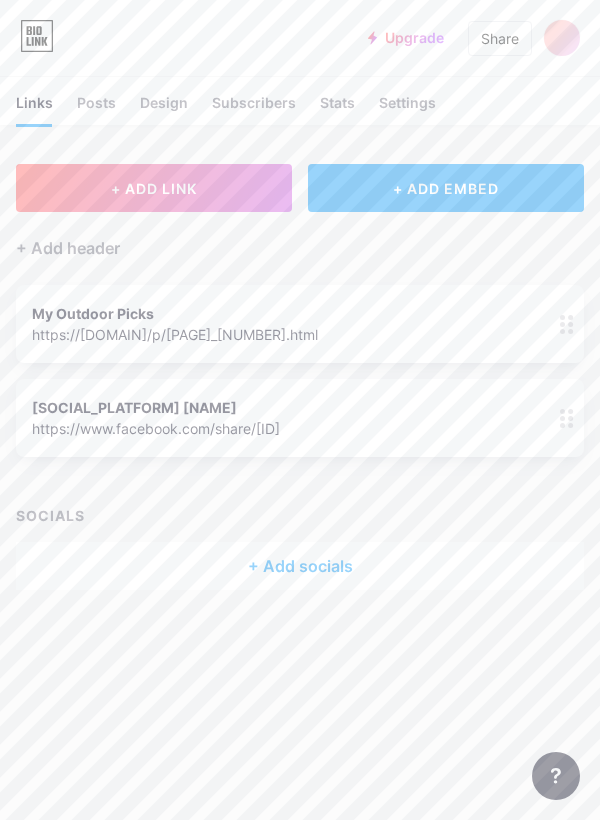 click on "+ ADD LINK" at bounding box center [154, 188] 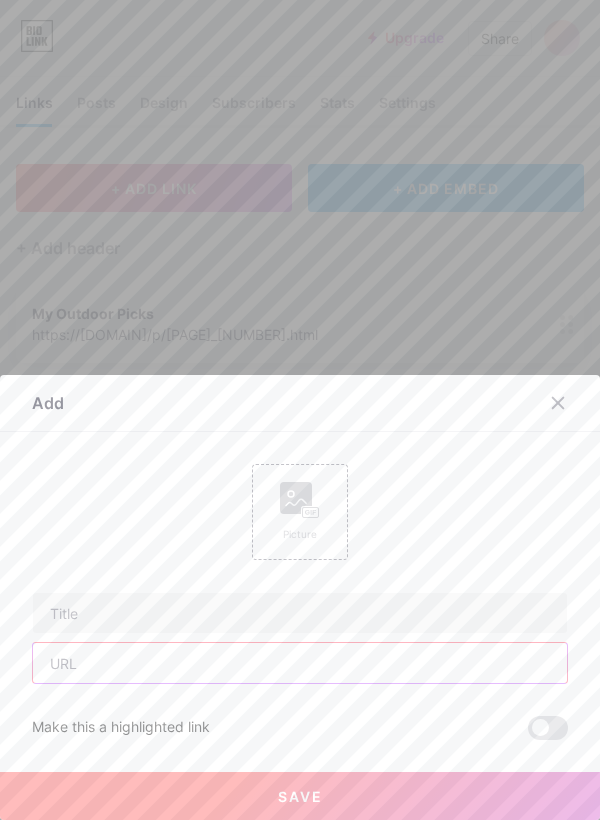 click at bounding box center [300, 663] 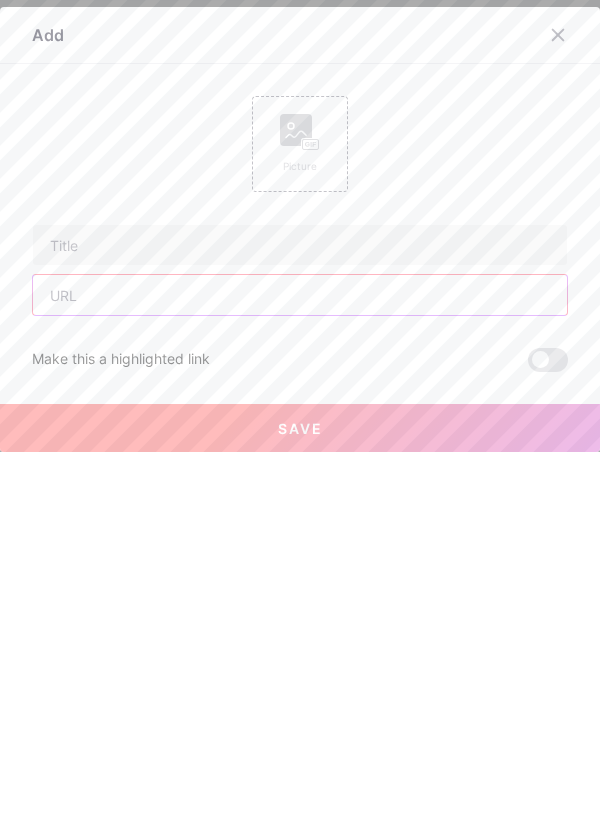 click at bounding box center (300, 663) 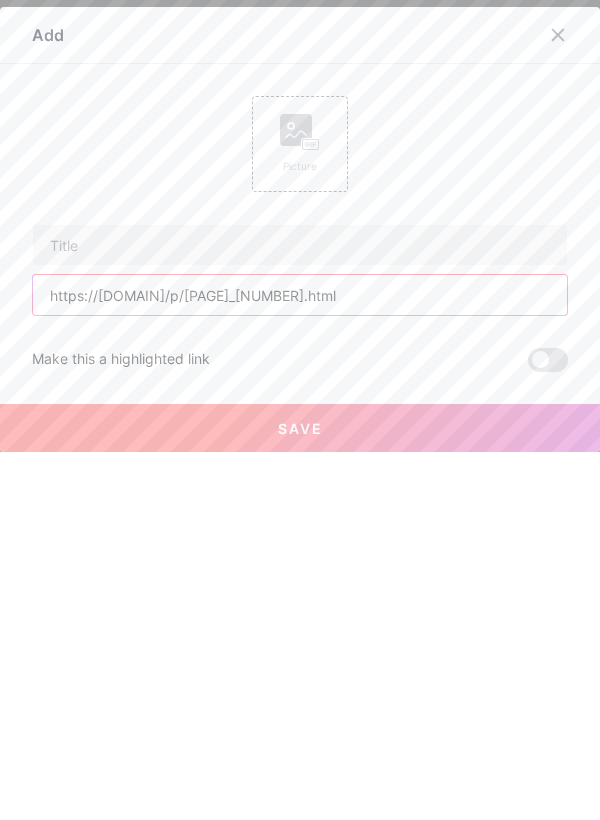 type on "https://[DOMAIN]/p/[PAGE]_[NUMBER].html" 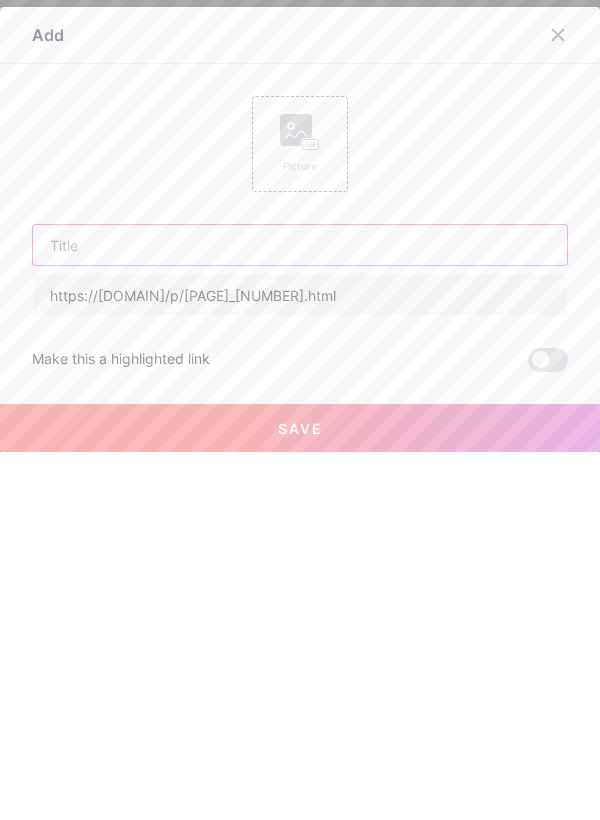 click at bounding box center [300, 613] 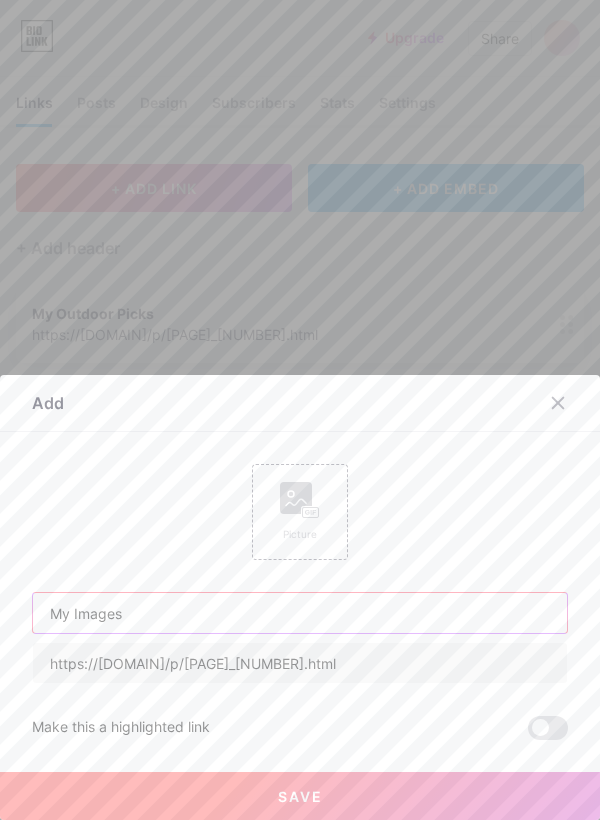 type on "My Images" 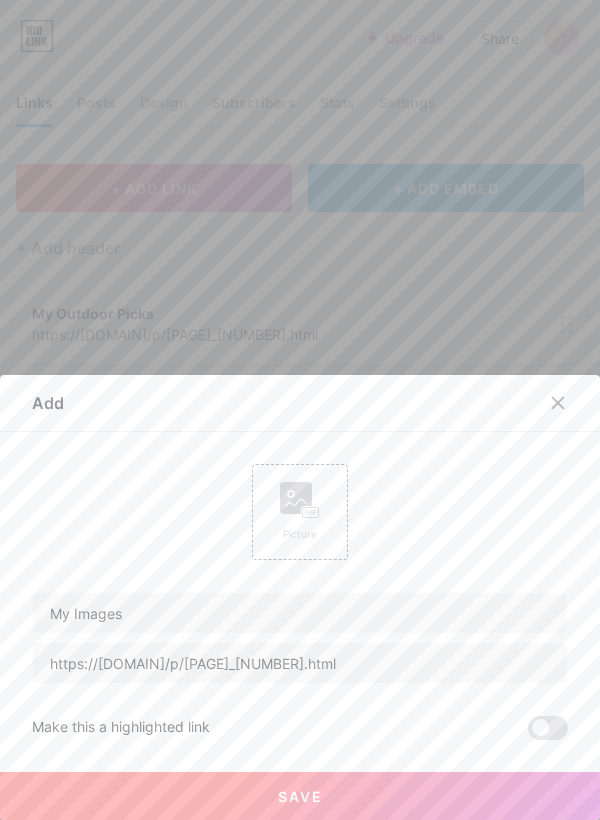 click on "Save" at bounding box center (300, 796) 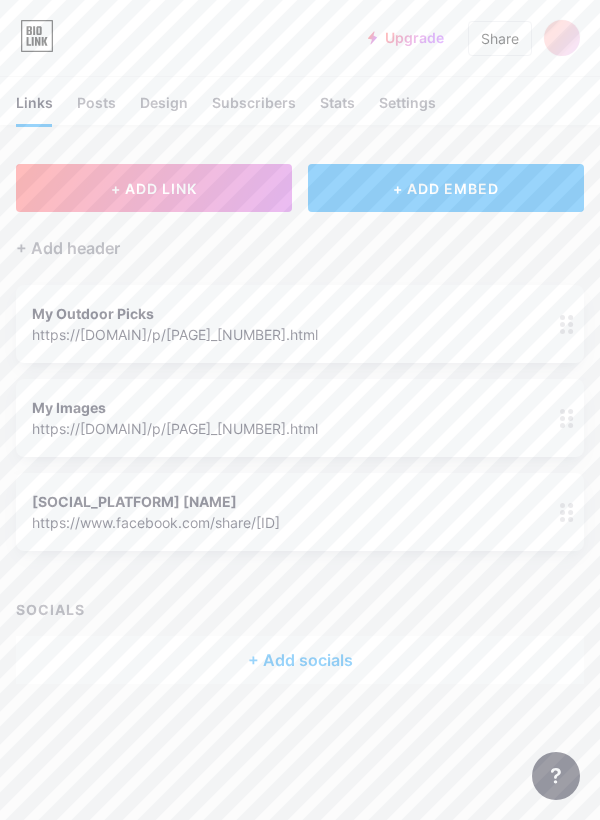 click on "+ ADD LINK" at bounding box center (154, 188) 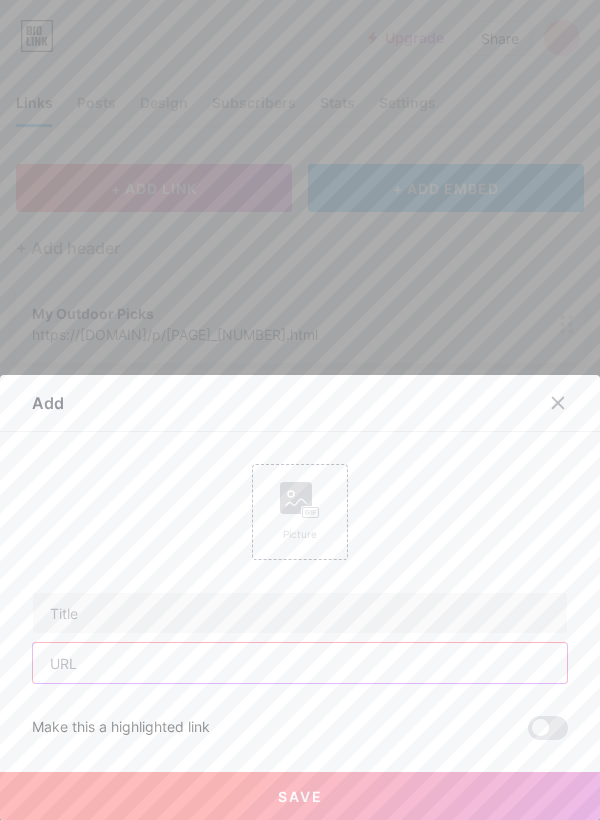 click at bounding box center [300, 663] 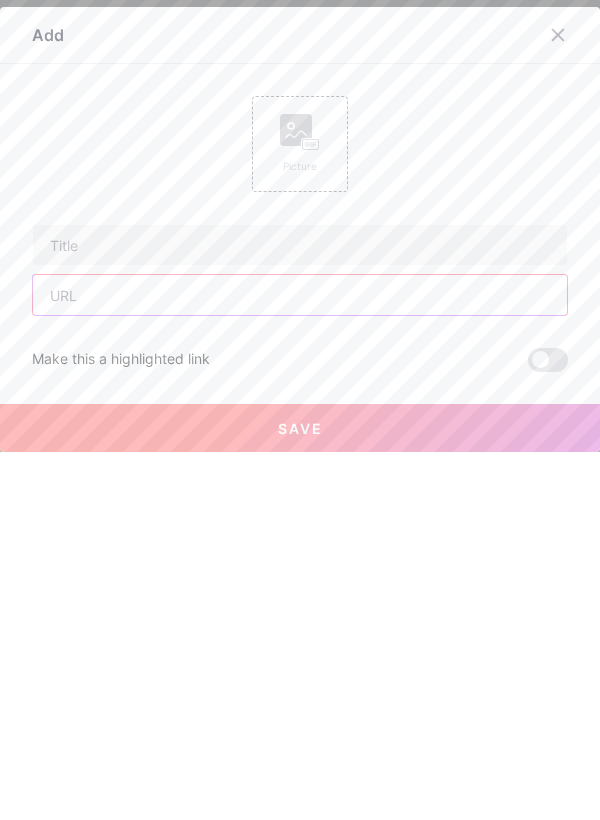 paste on "https://[DOMAIN]/p/[PAGE]_[CATEGORY].html" 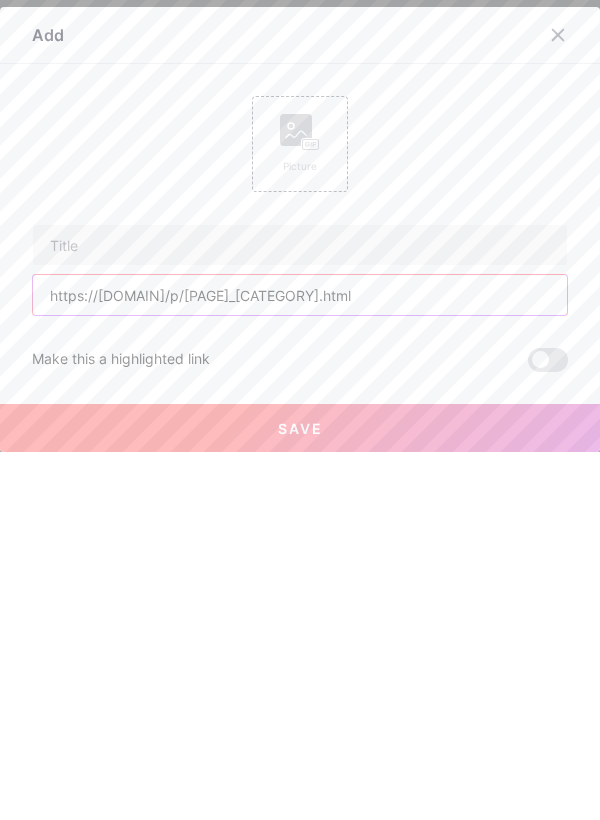 type on "https://[DOMAIN]/p/[PAGE]_[CATEGORY].html" 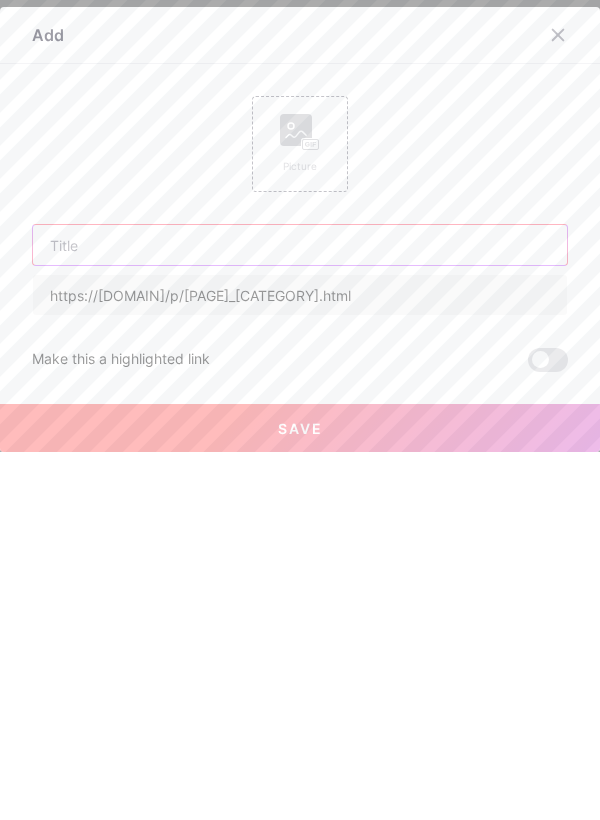 click at bounding box center [300, 613] 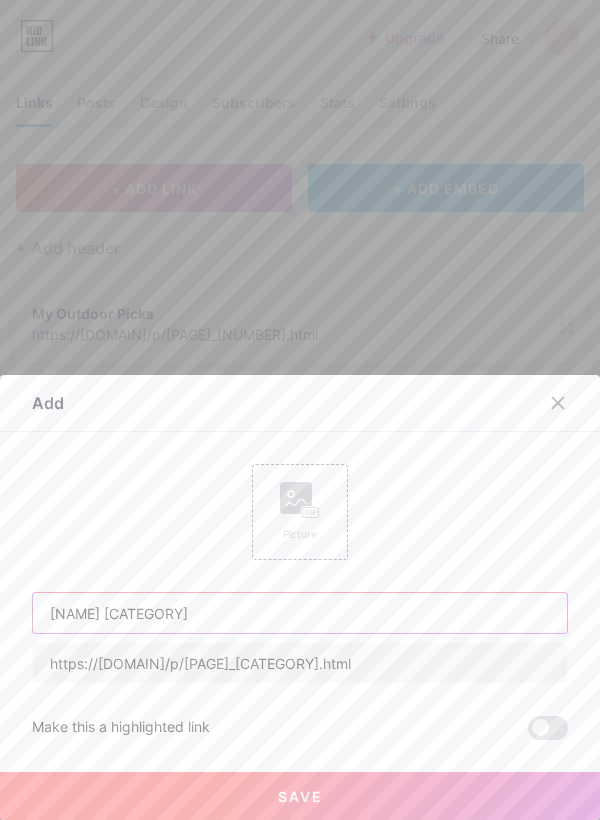 type on "[NAME] [CATEGORY]" 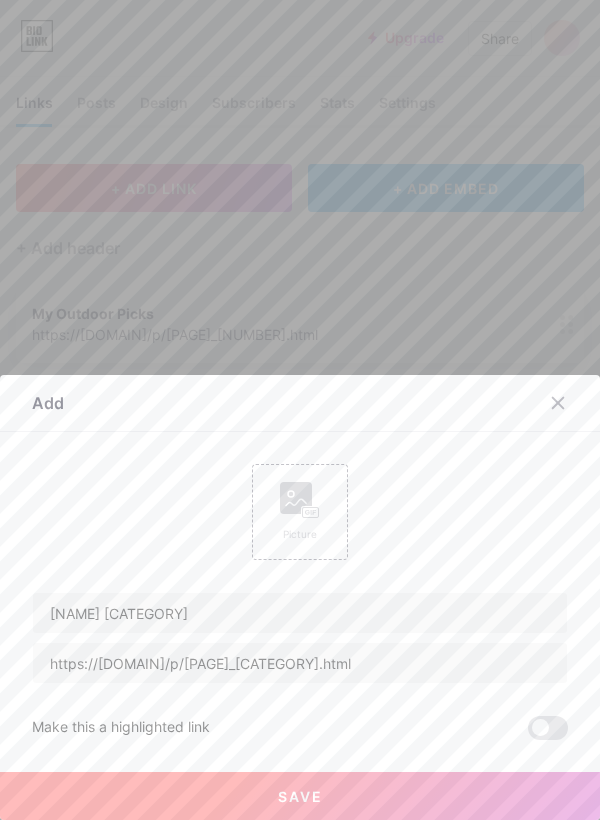 click on "Save" at bounding box center (300, 796) 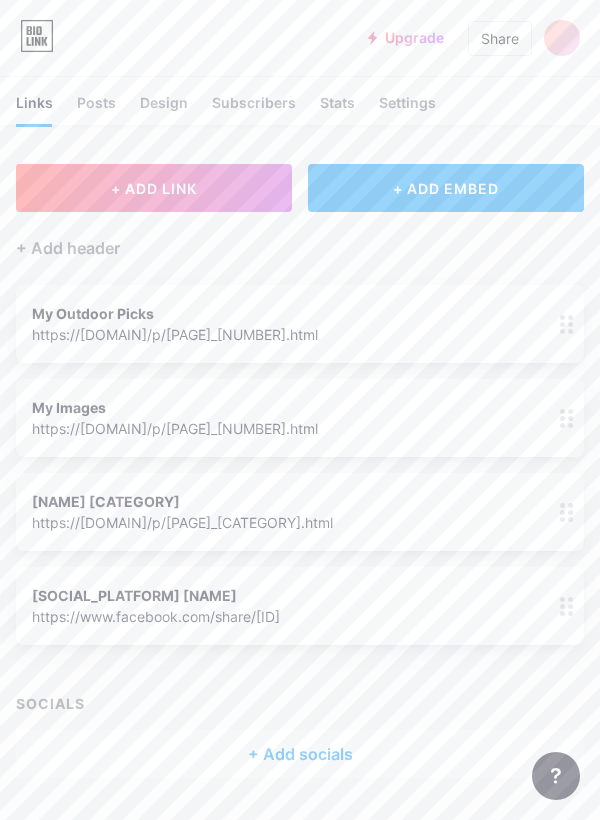 click on "Share" at bounding box center (500, 38) 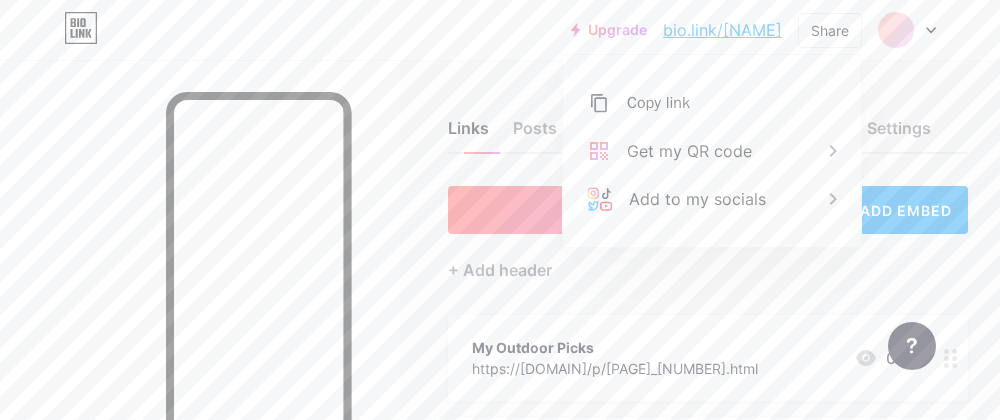 click on "Copy link" at bounding box center [712, 103] 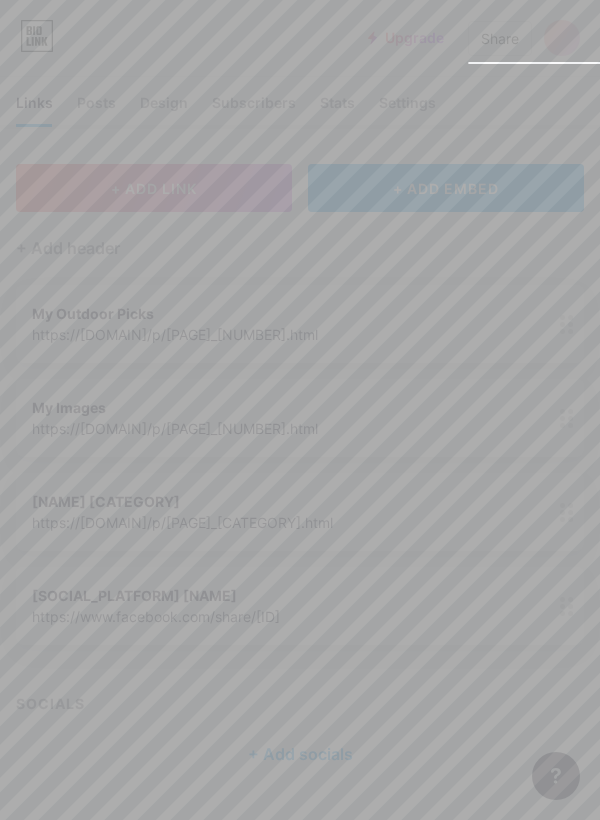 click at bounding box center (300, 410) 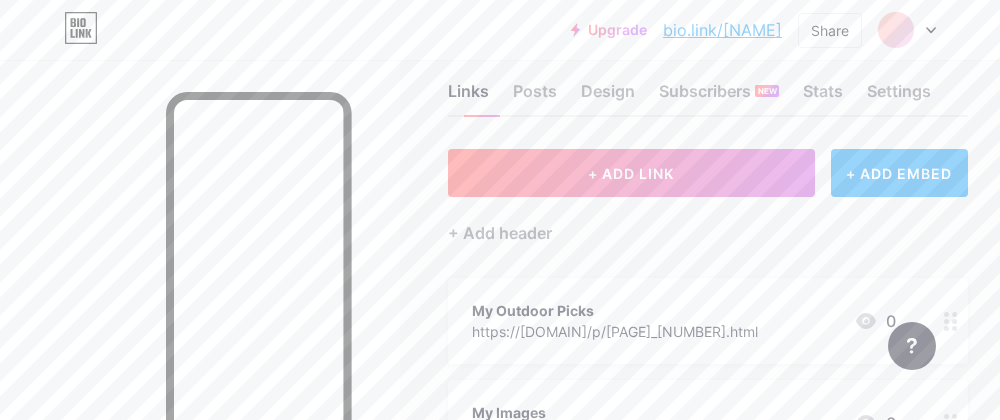 scroll, scrollTop: 0, scrollLeft: 0, axis: both 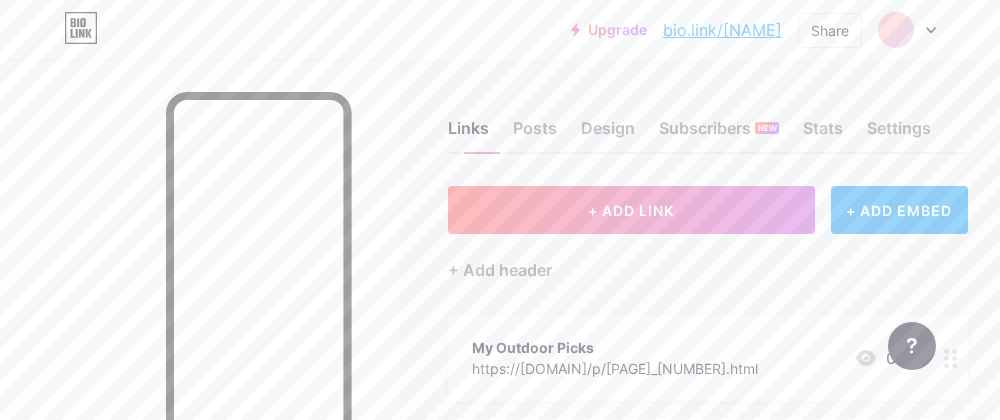click on "Design" at bounding box center [608, 134] 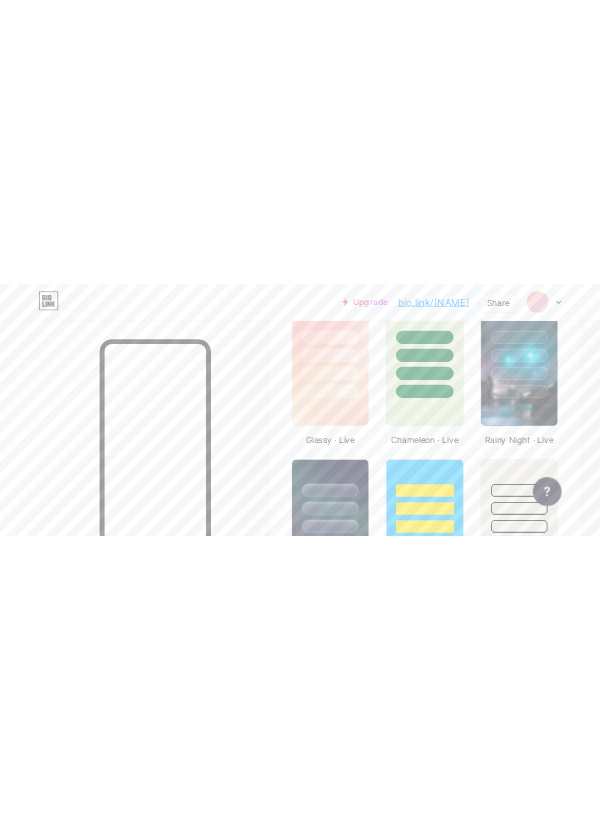scroll, scrollTop: 1100, scrollLeft: 0, axis: vertical 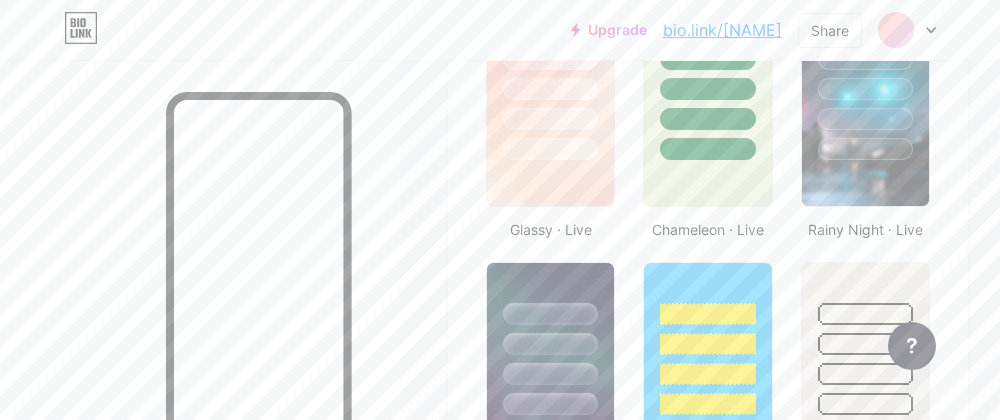 click at bounding box center [707, 404] 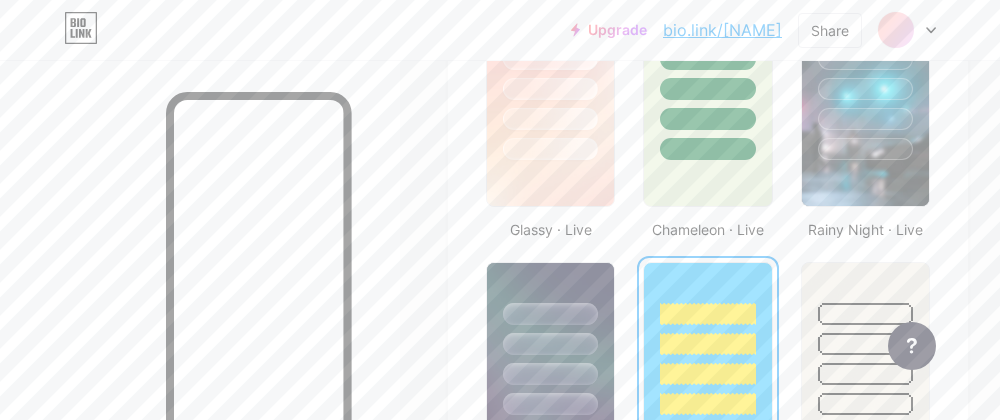 click on "Share" at bounding box center [830, 30] 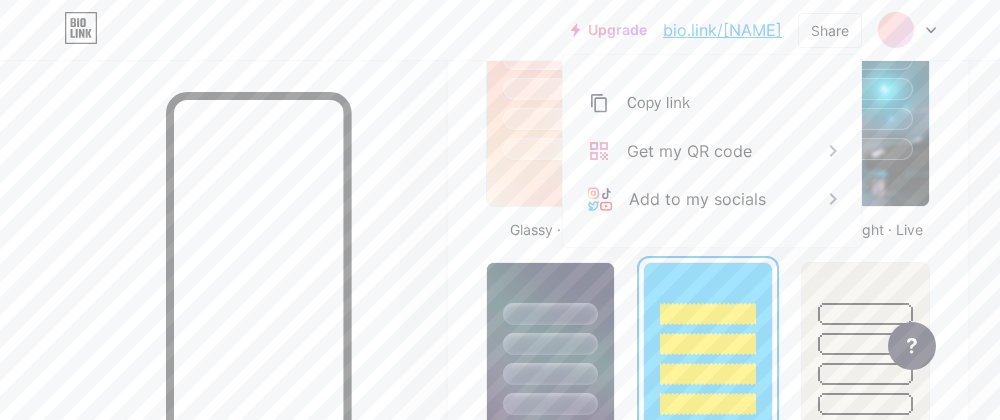 click on "Copy link" at bounding box center [658, 103] 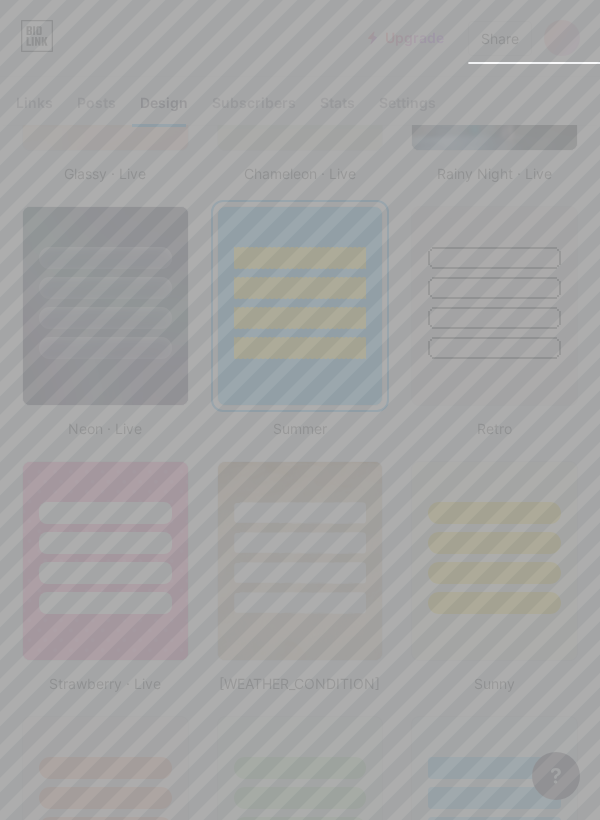scroll, scrollTop: 0, scrollLeft: 0, axis: both 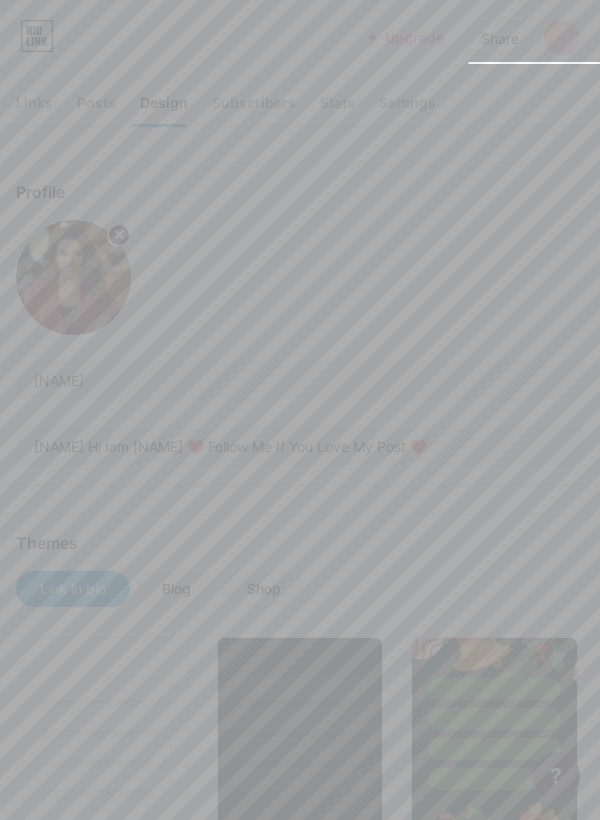 click at bounding box center (300, 410) 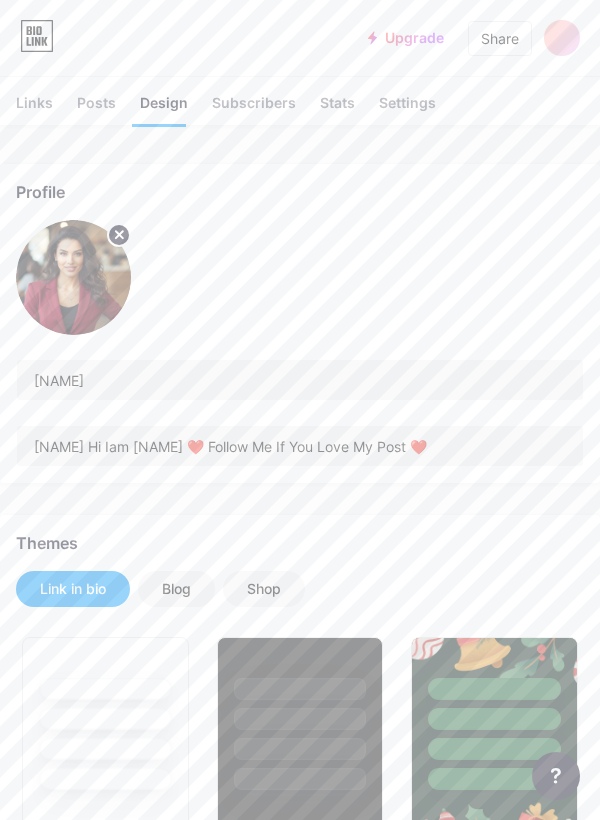 click on "Share" at bounding box center (500, 38) 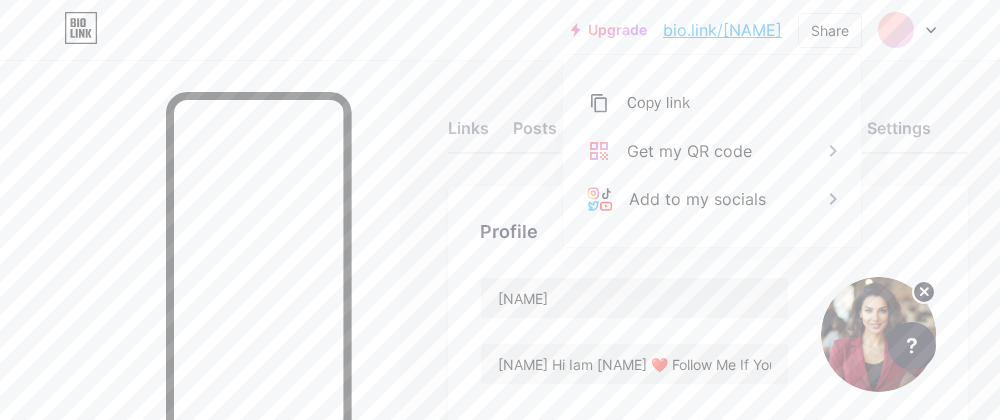click on "Copy link" at bounding box center [658, 103] 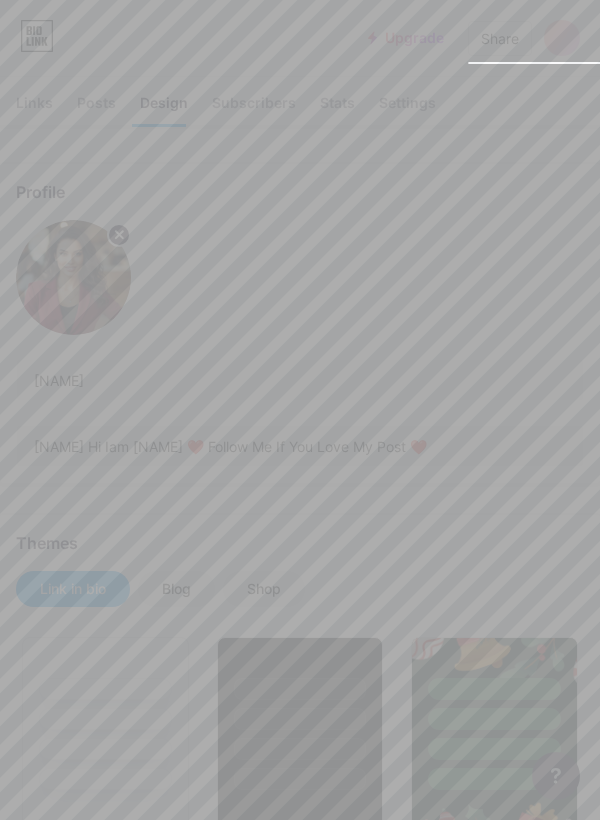 click at bounding box center [300, 410] 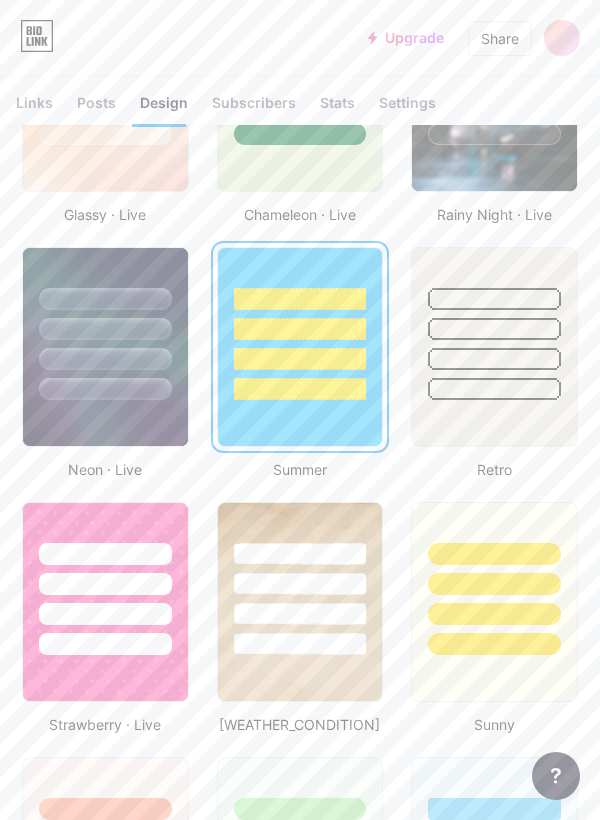 scroll, scrollTop: 1155, scrollLeft: 0, axis: vertical 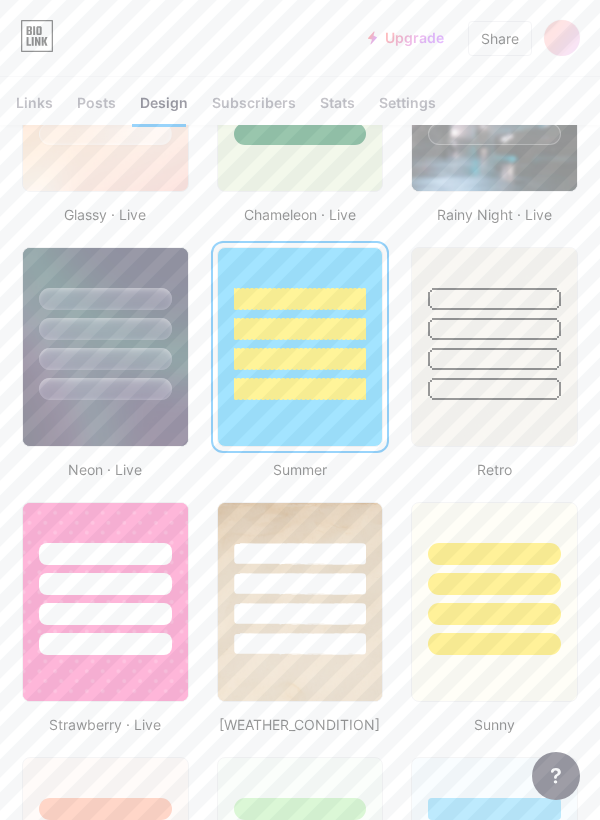 click at bounding box center (105, 579) 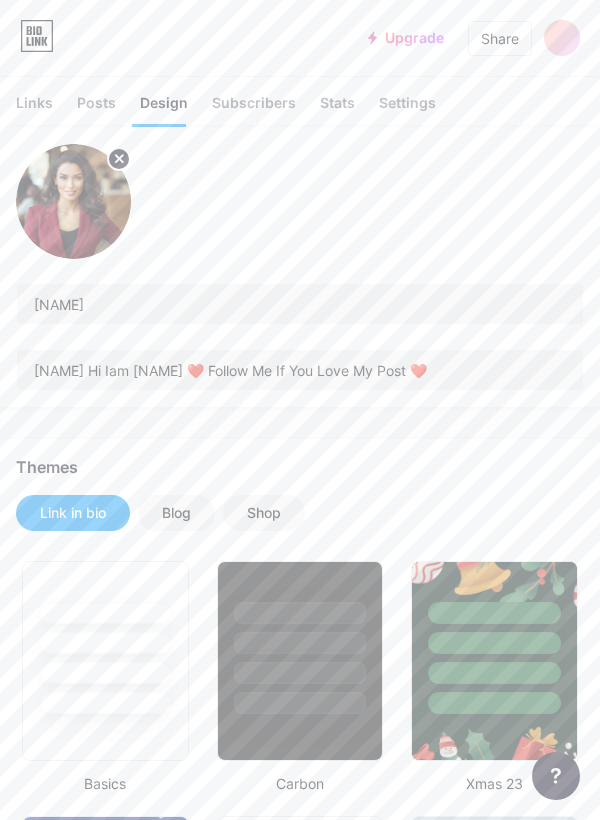 scroll, scrollTop: 156, scrollLeft: 0, axis: vertical 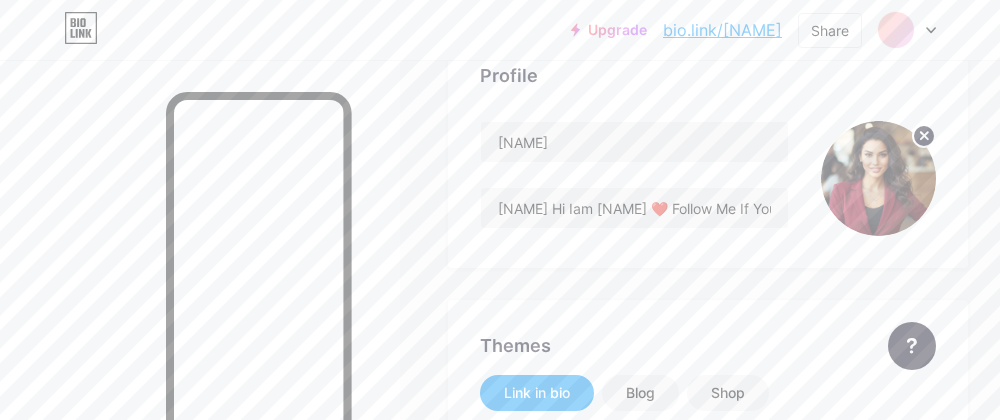 click on "Share" at bounding box center (830, 30) 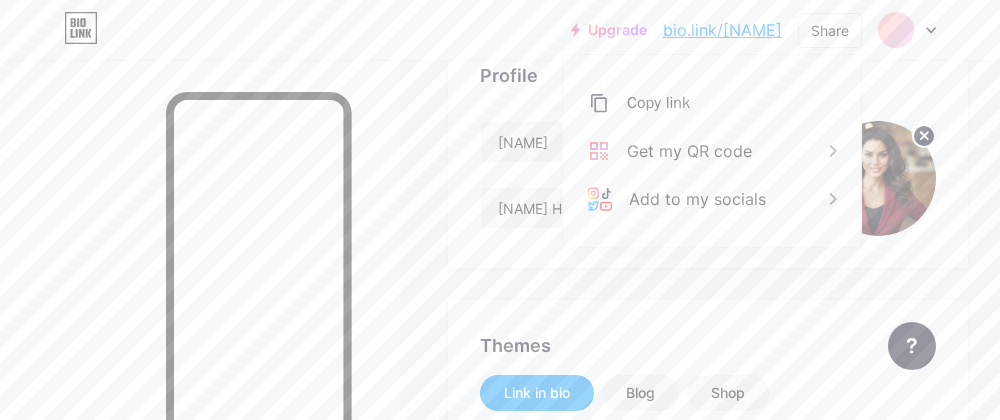 click on "Copy link" at bounding box center [658, 103] 